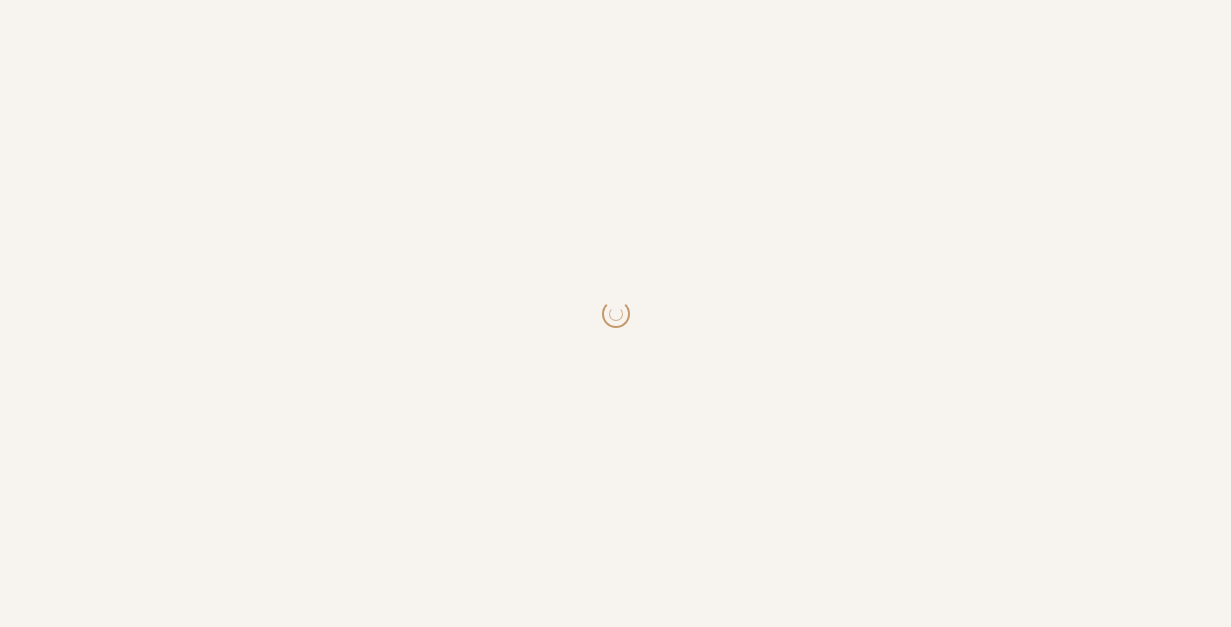 scroll, scrollTop: 0, scrollLeft: 0, axis: both 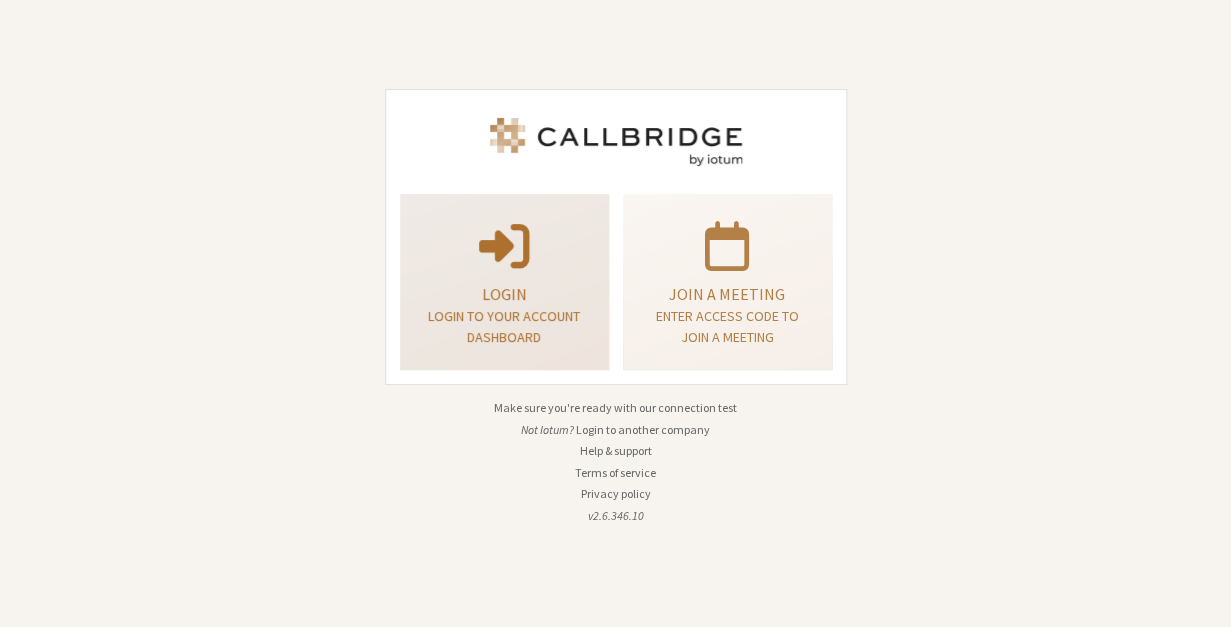 click on "Login to your account dashboard" at bounding box center (504, 327) 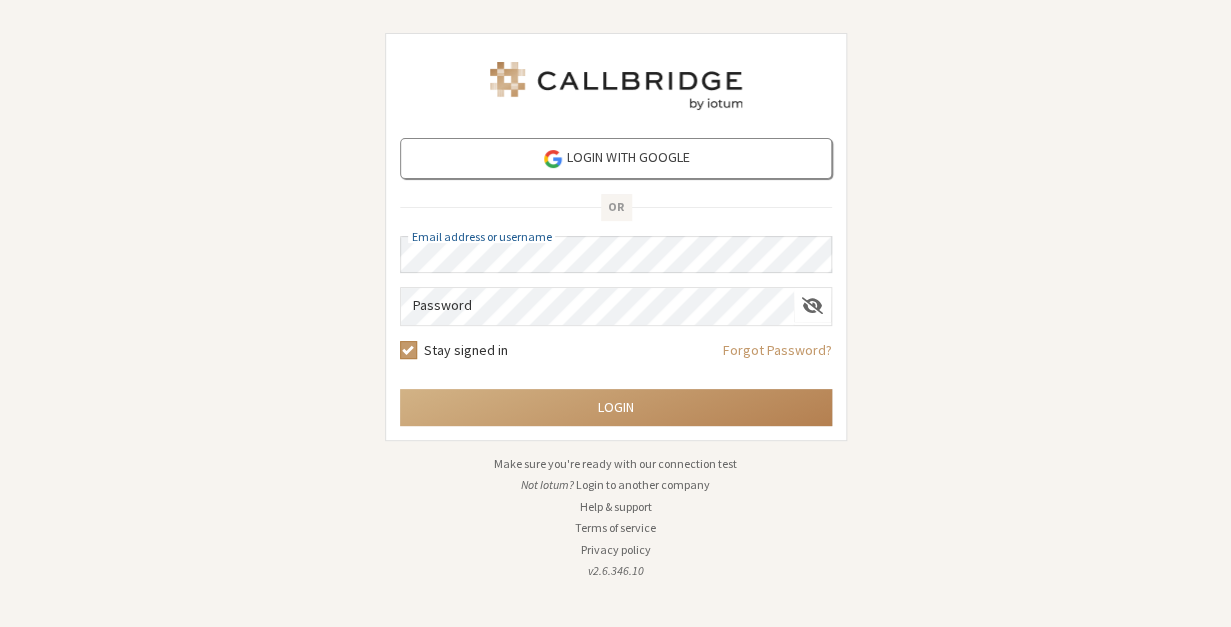 click on "Stay signed in Forgot Password?" at bounding box center (616, 357) 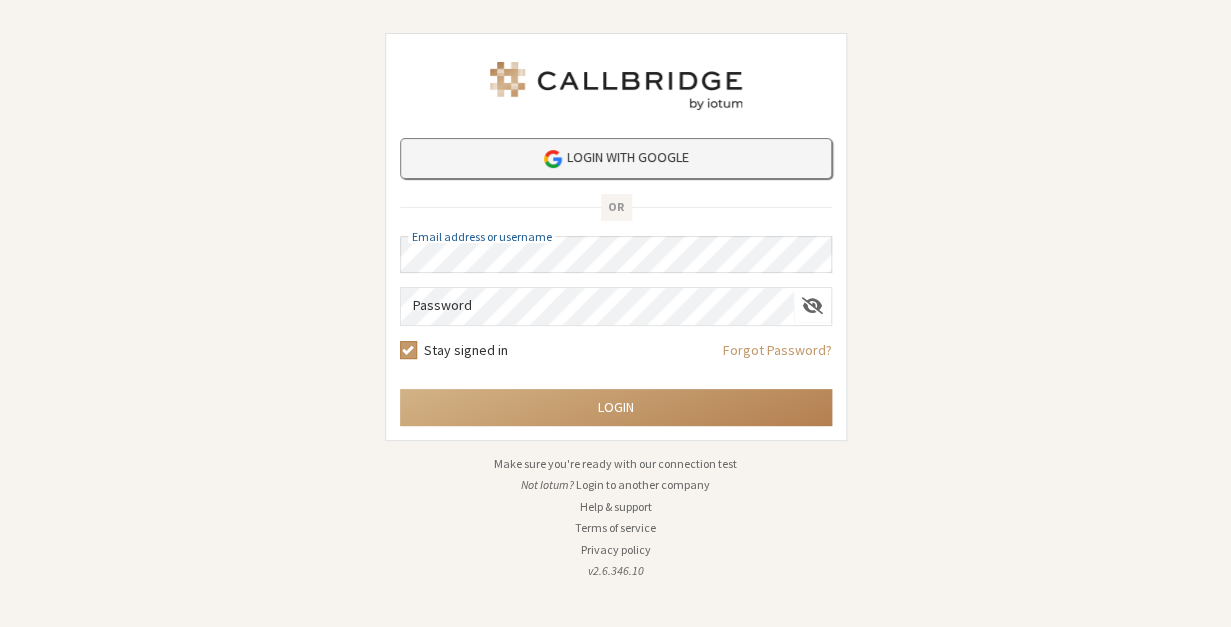 click on "Login with Google" at bounding box center (616, 158) 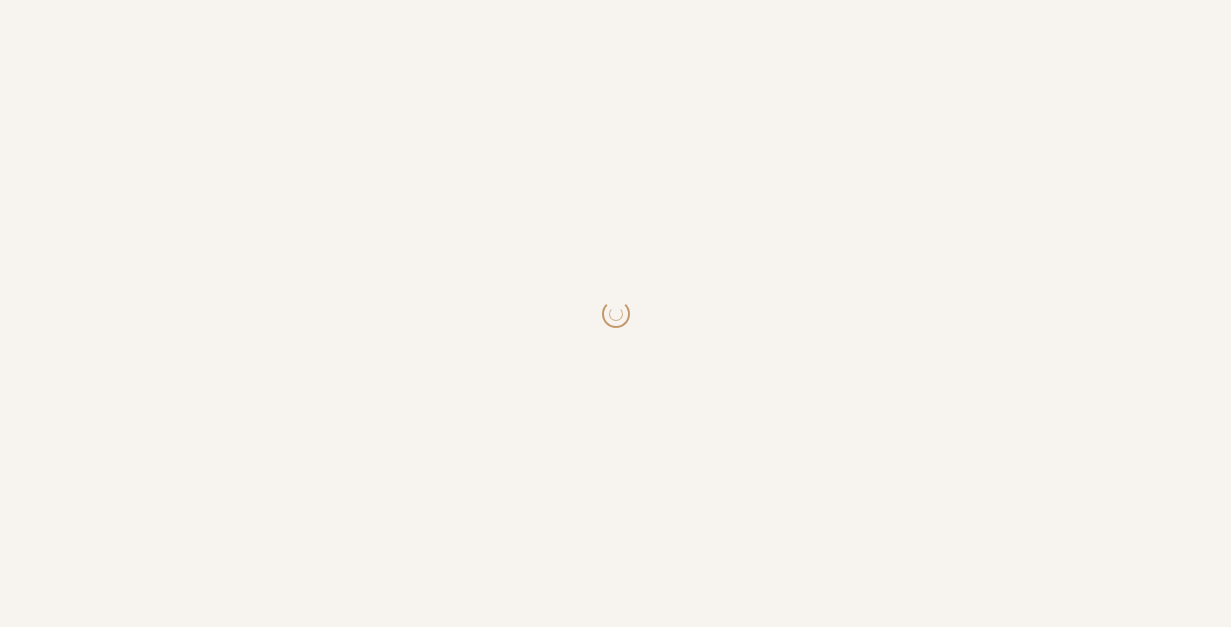 scroll, scrollTop: 0, scrollLeft: 0, axis: both 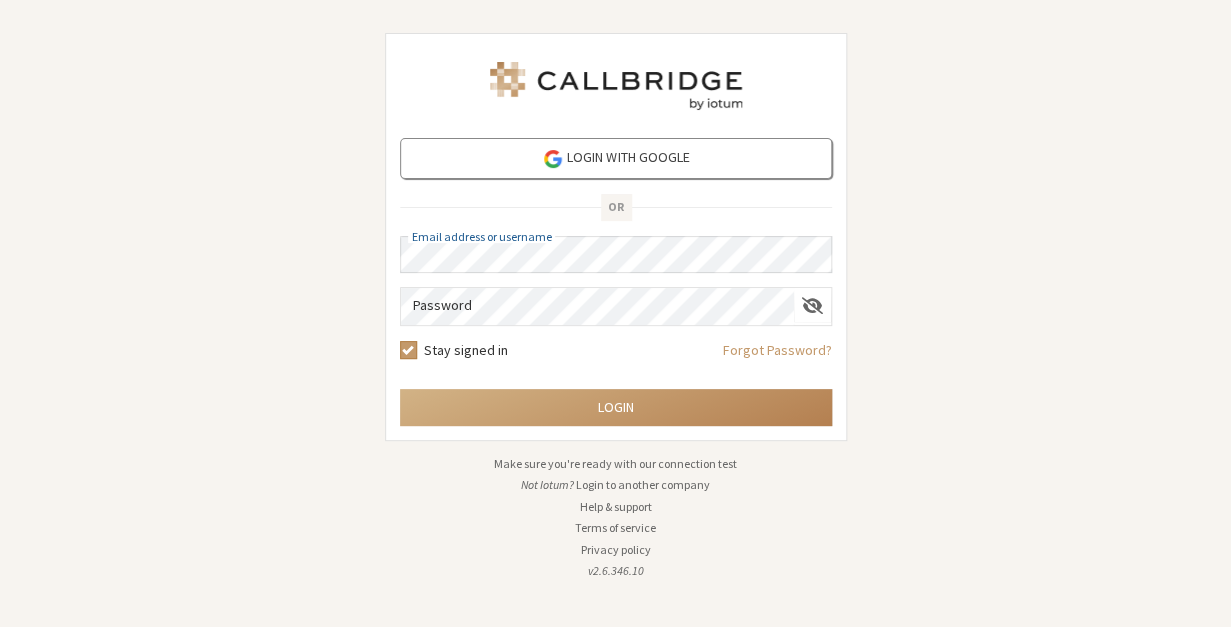 click on "Login with Google OR Email address or username Password Stay signed in Forgot Password? Login Make sure you're ready with our connection test Not Iotum?   Login to another company Help & support Terms of service Privacy policy v2.6.346.10" at bounding box center [615, 313] 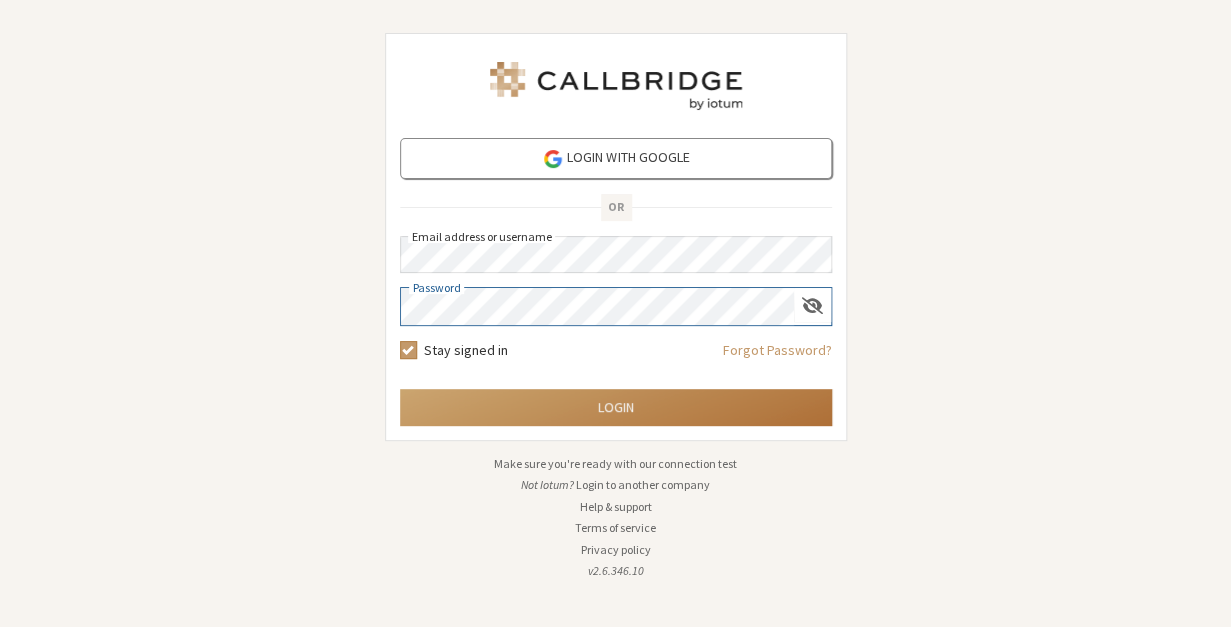 click on "Login" at bounding box center (616, 407) 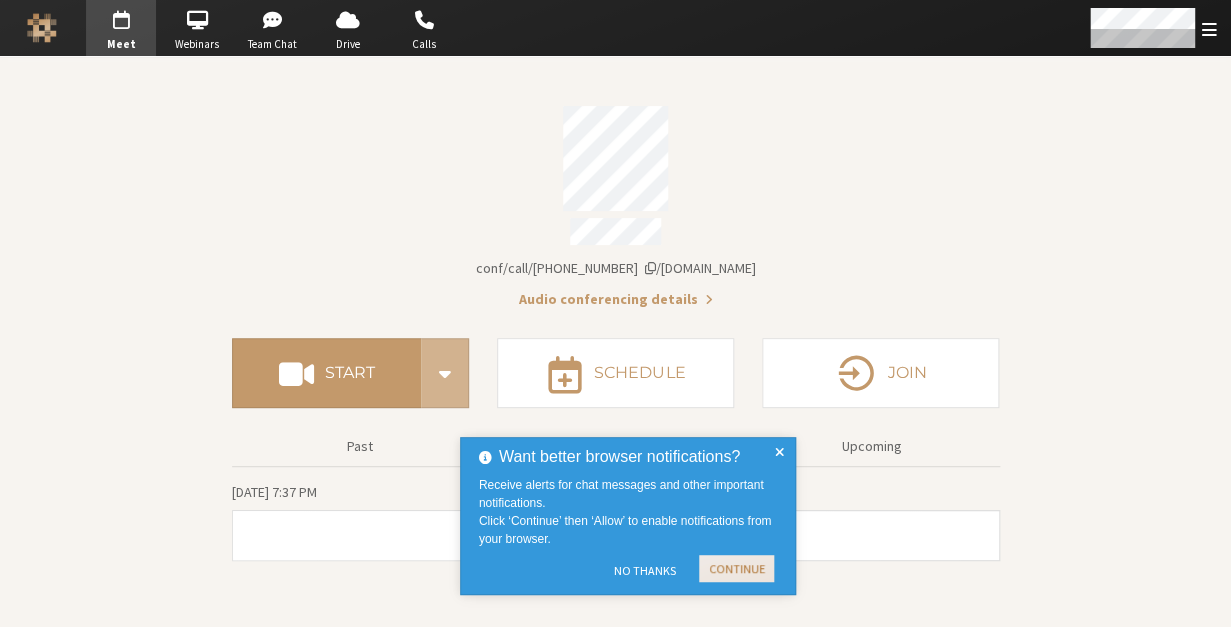 click on "Continue" at bounding box center (736, 568) 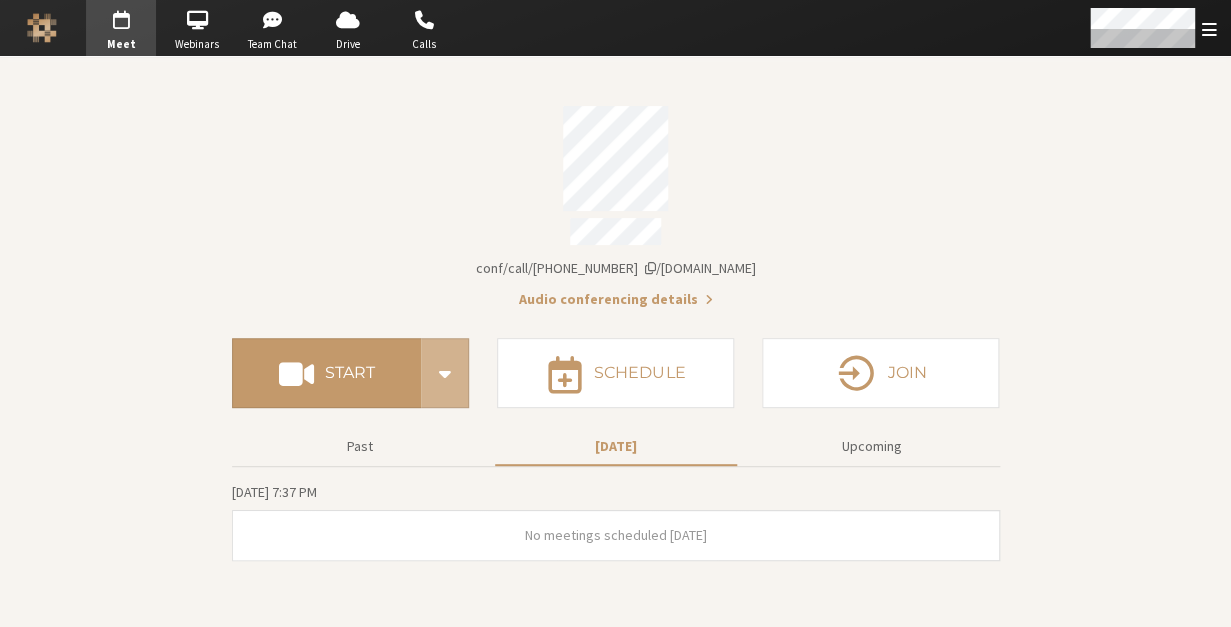 click at bounding box center (616, 234) 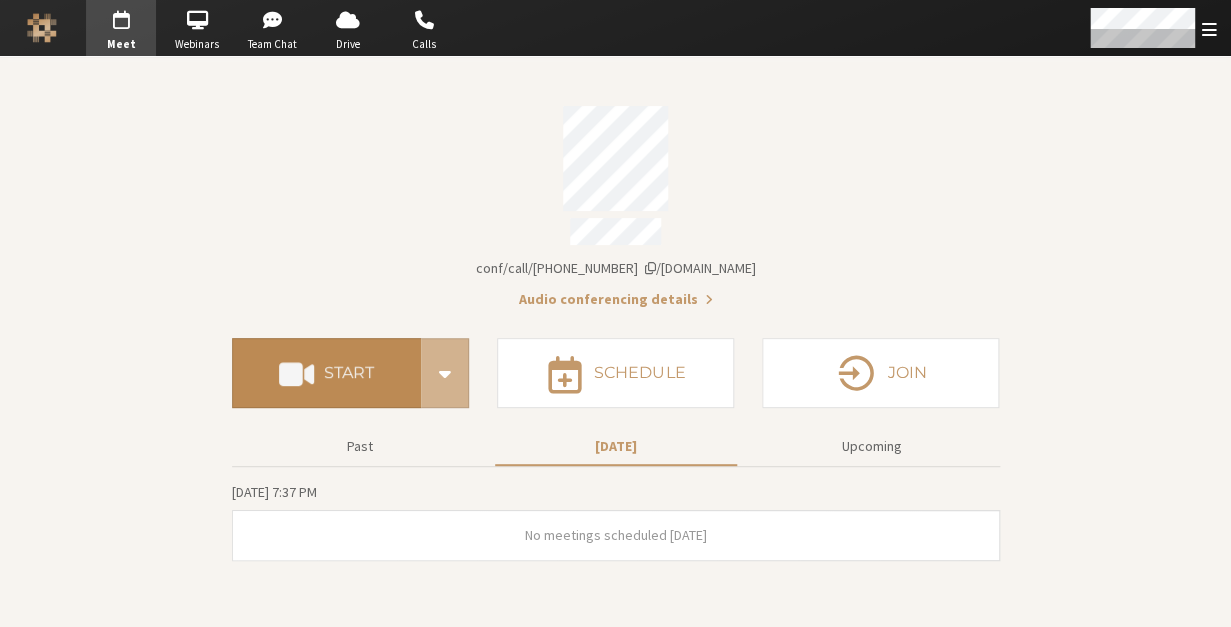 click on "Start" at bounding box center (326, 373) 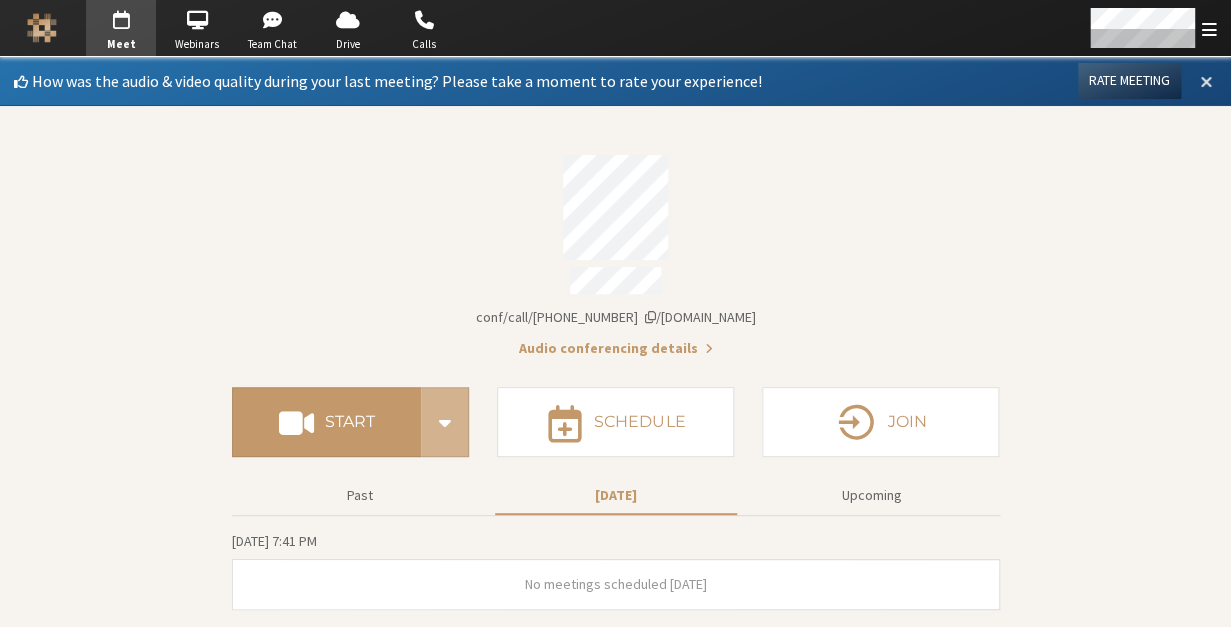 click at bounding box center (1206, 81) 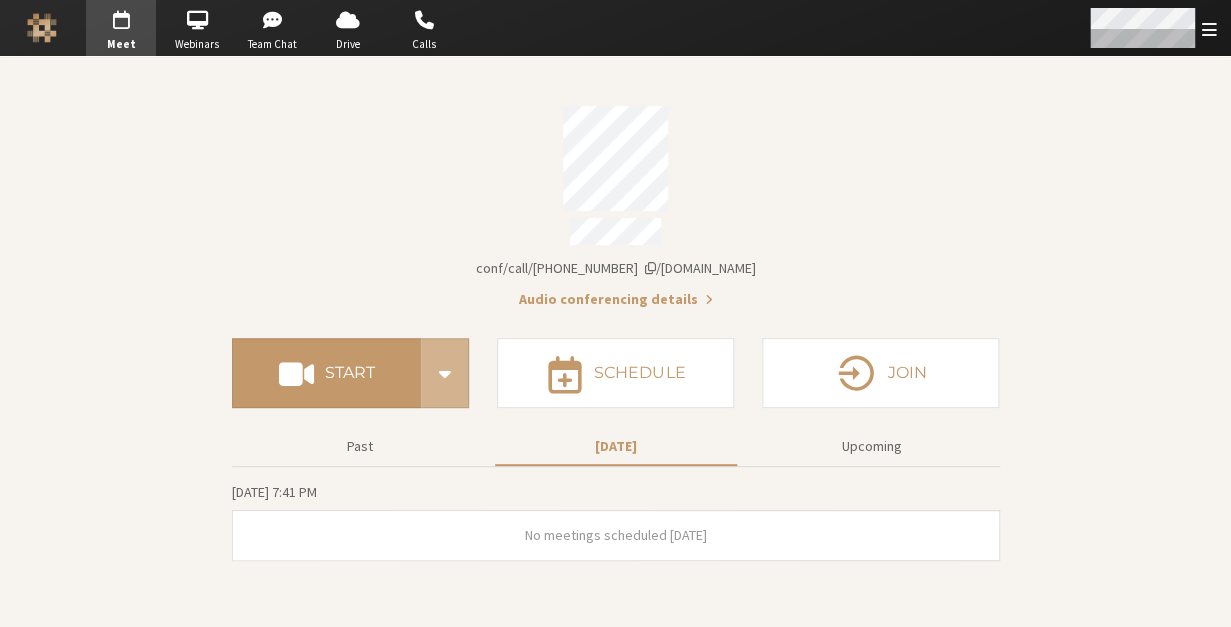 click at bounding box center [1152, 28] 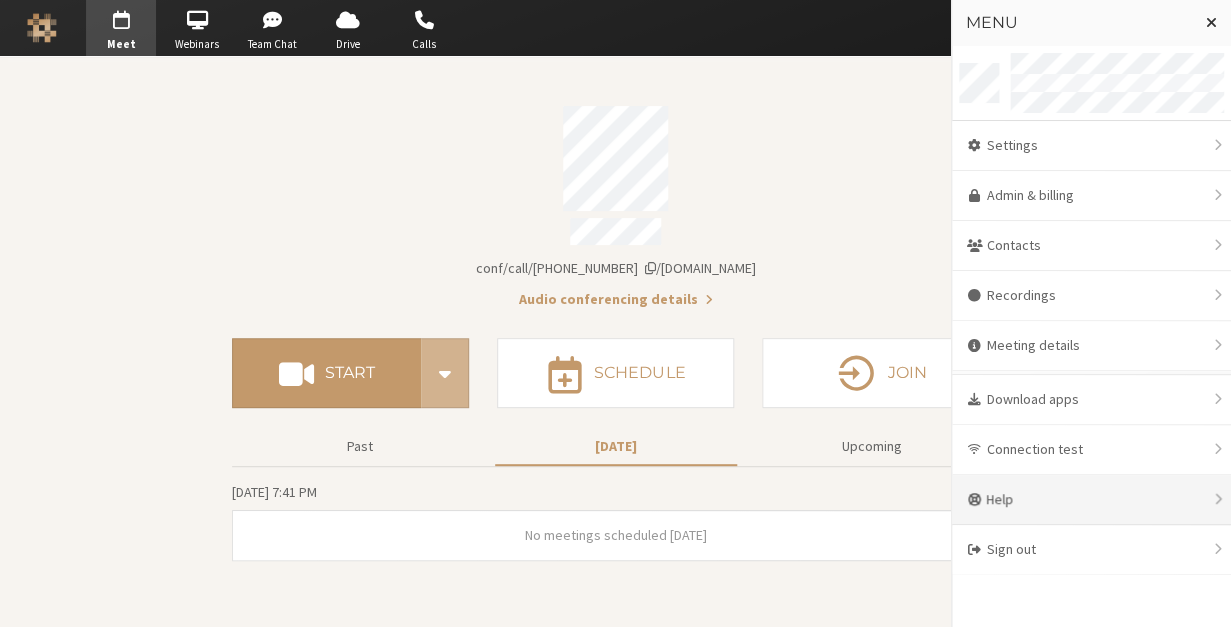 click on "Help" at bounding box center [1091, 500] 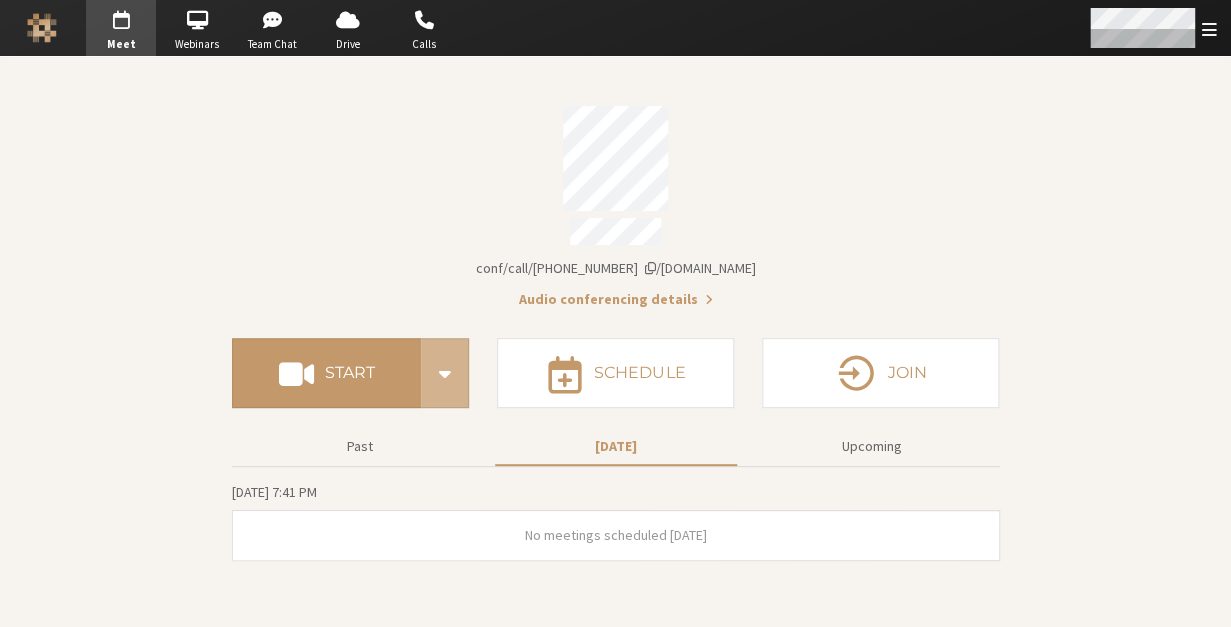 click at bounding box center [1152, 28] 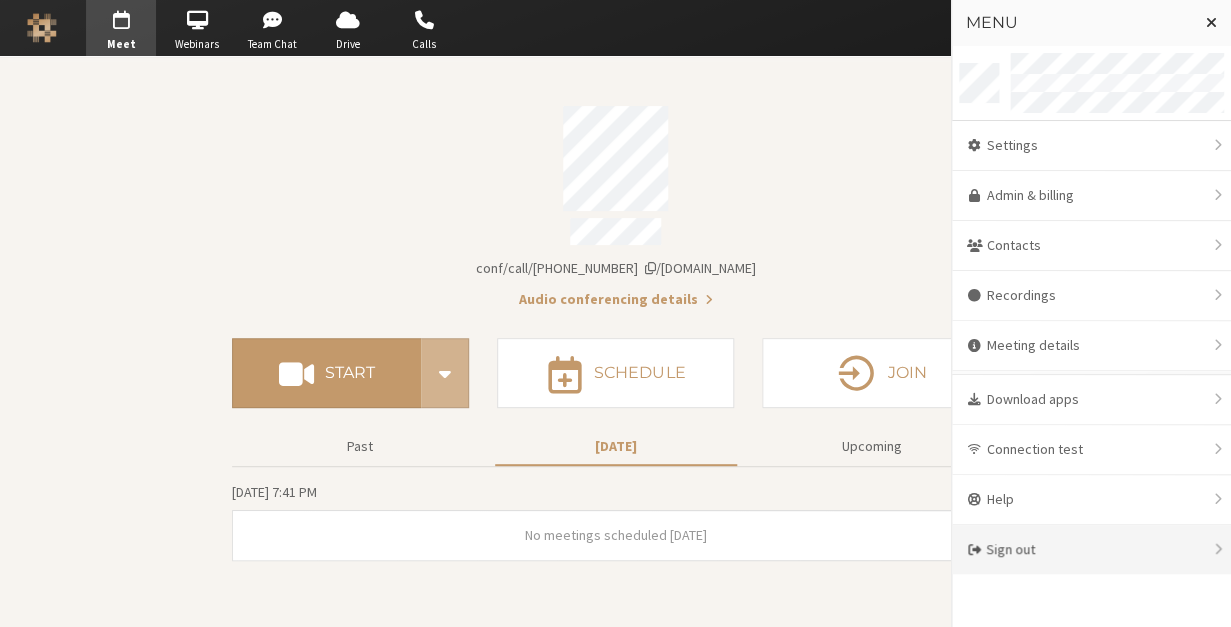 click on "Sign out" at bounding box center [1091, 549] 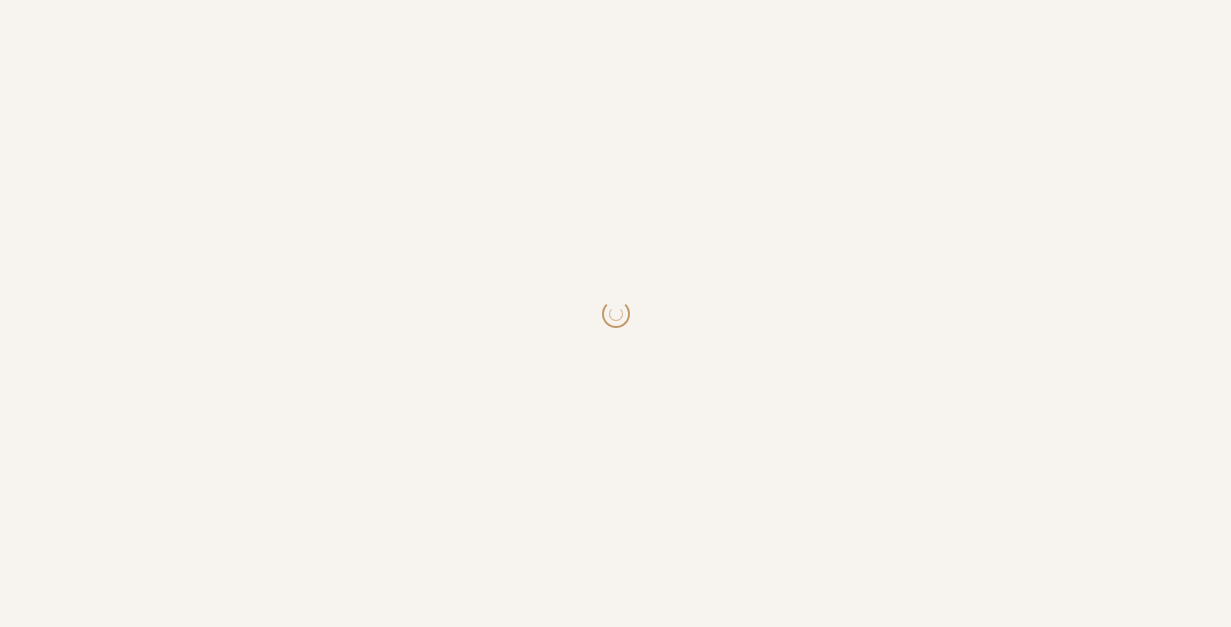 scroll, scrollTop: 0, scrollLeft: 0, axis: both 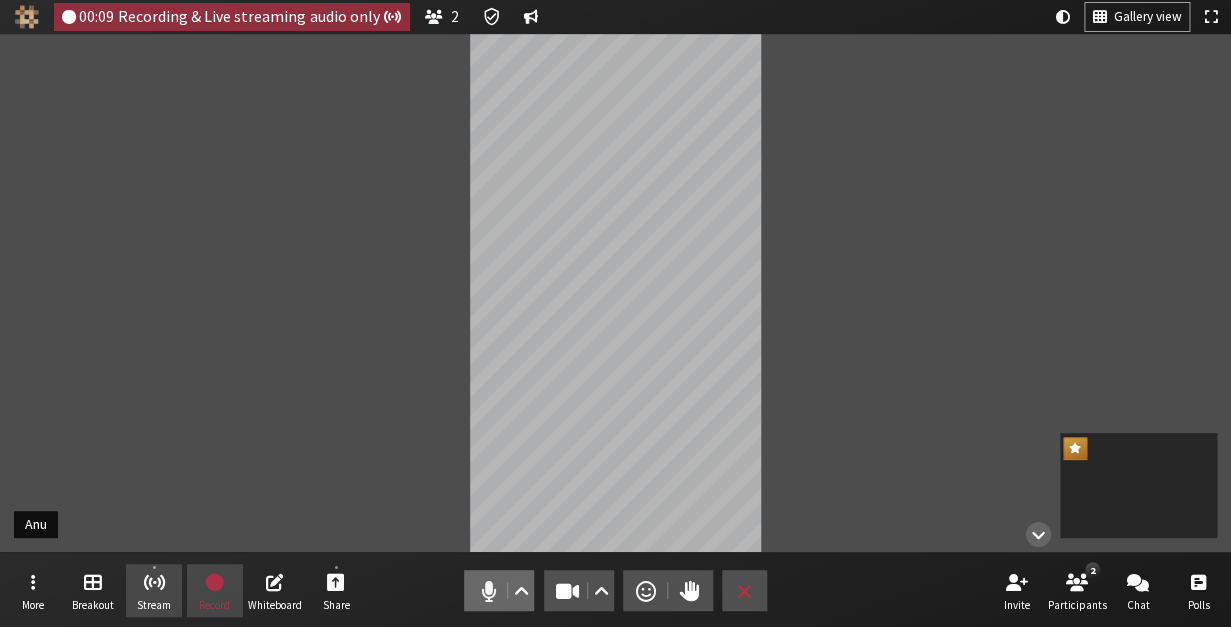 click on "Audio" at bounding box center (499, 590) 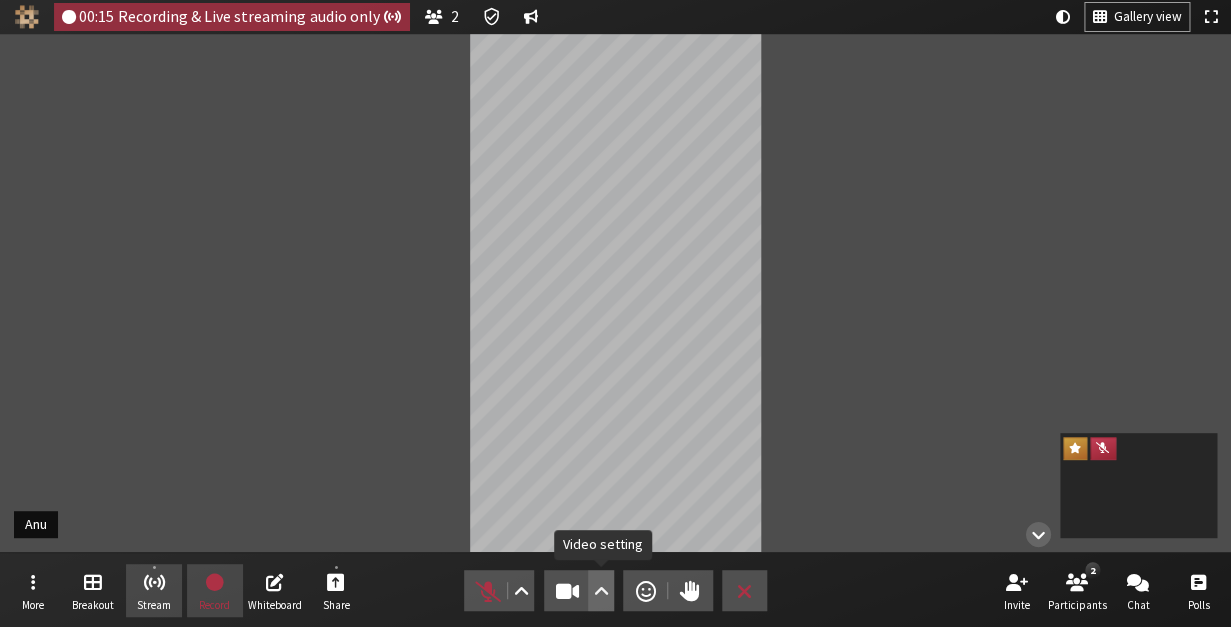 click at bounding box center [600, 591] 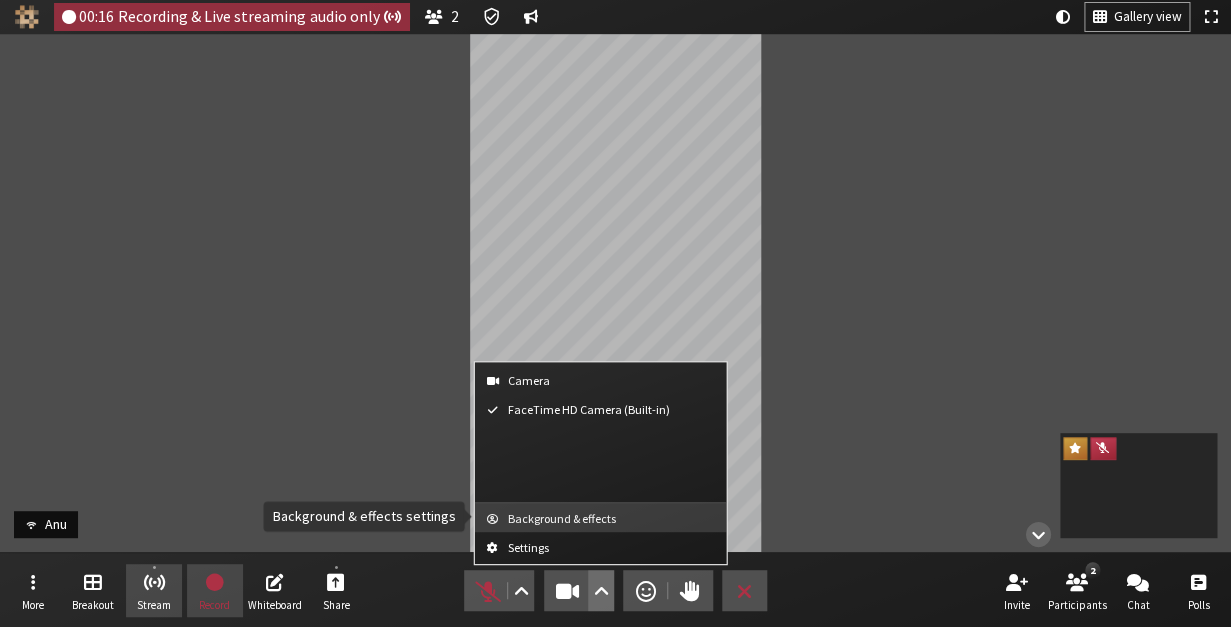 click on "Background & effects" at bounding box center [613, 518] 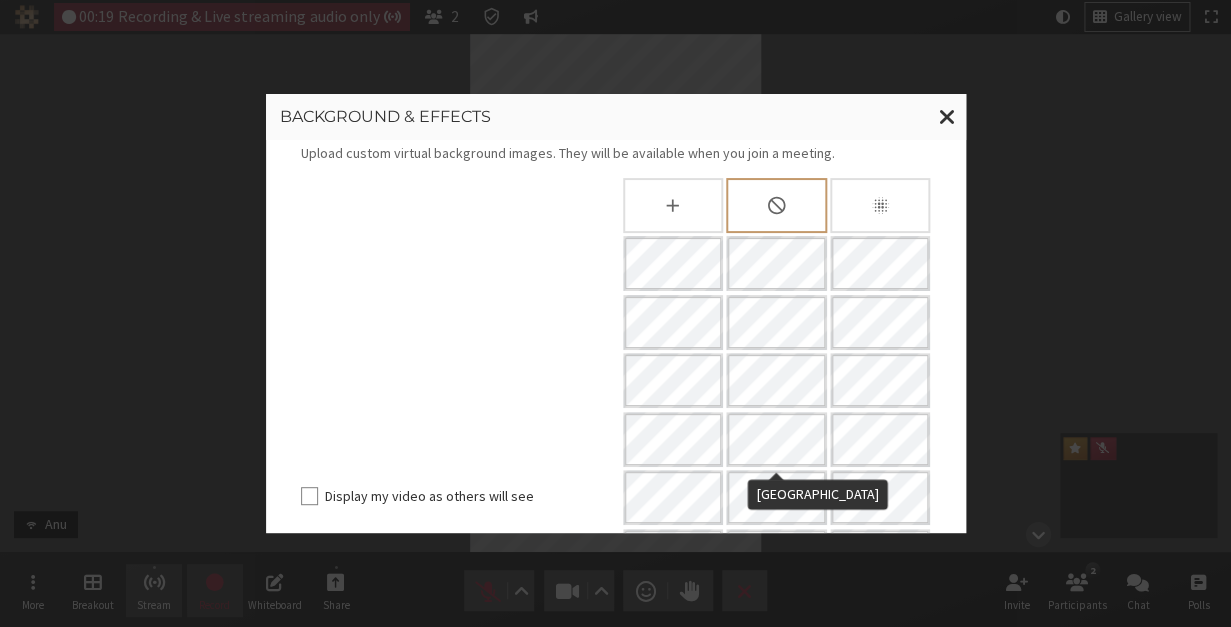 scroll, scrollTop: 83, scrollLeft: 0, axis: vertical 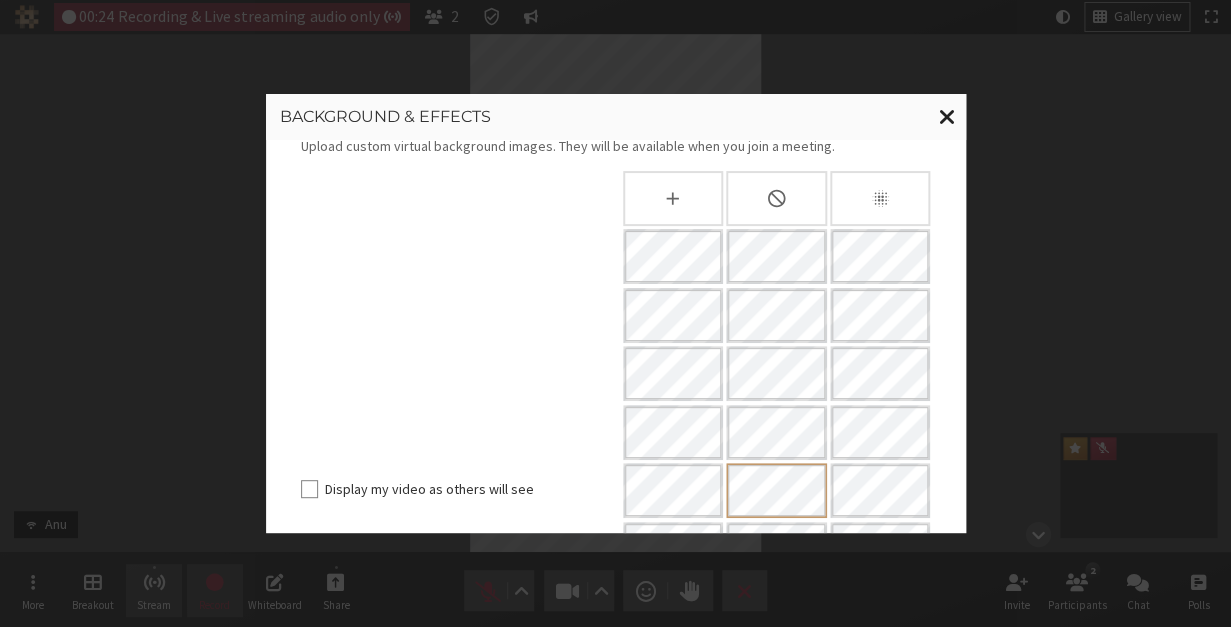 click at bounding box center (946, 116) 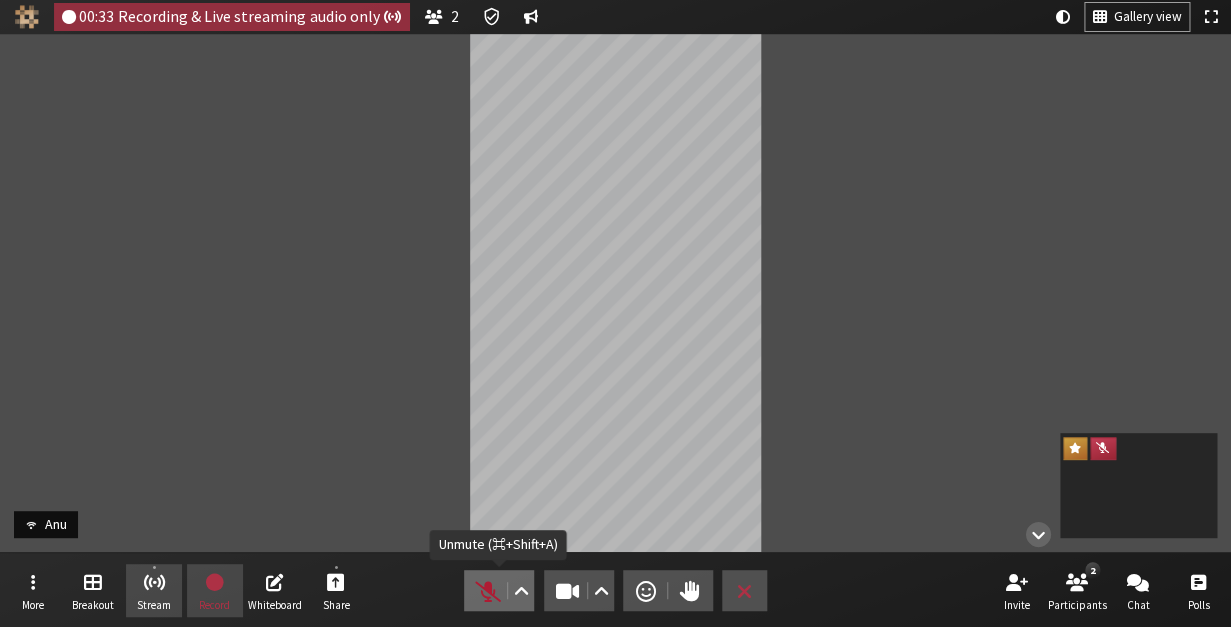 click at bounding box center (488, 591) 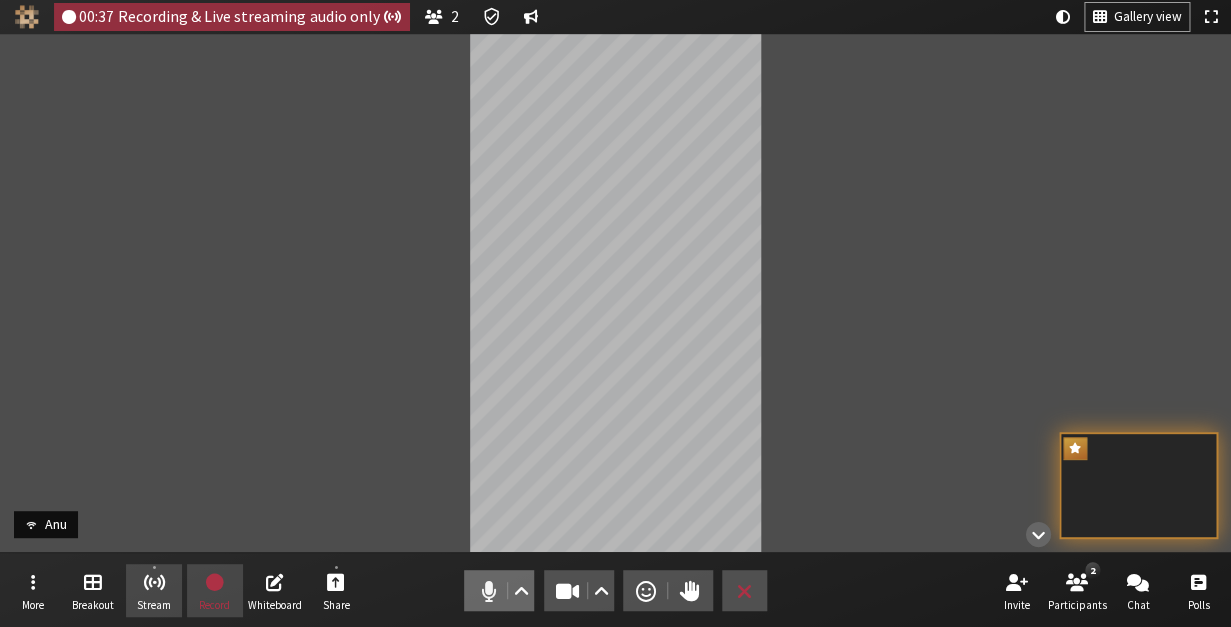 click at bounding box center [488, 591] 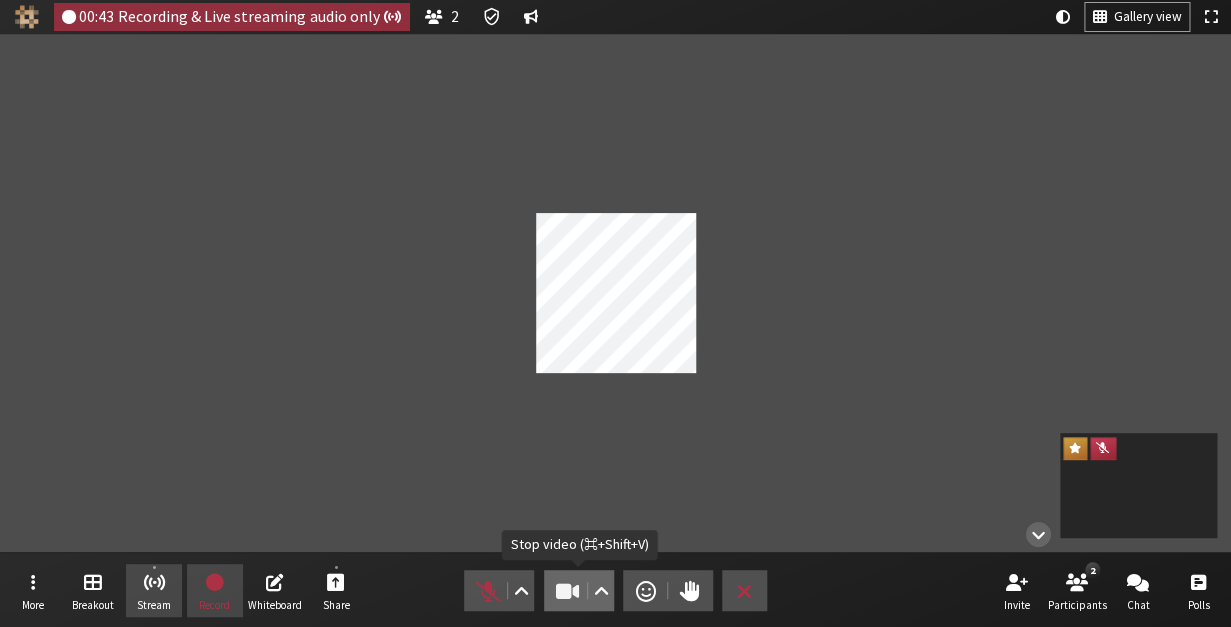 click on "Video" at bounding box center (579, 590) 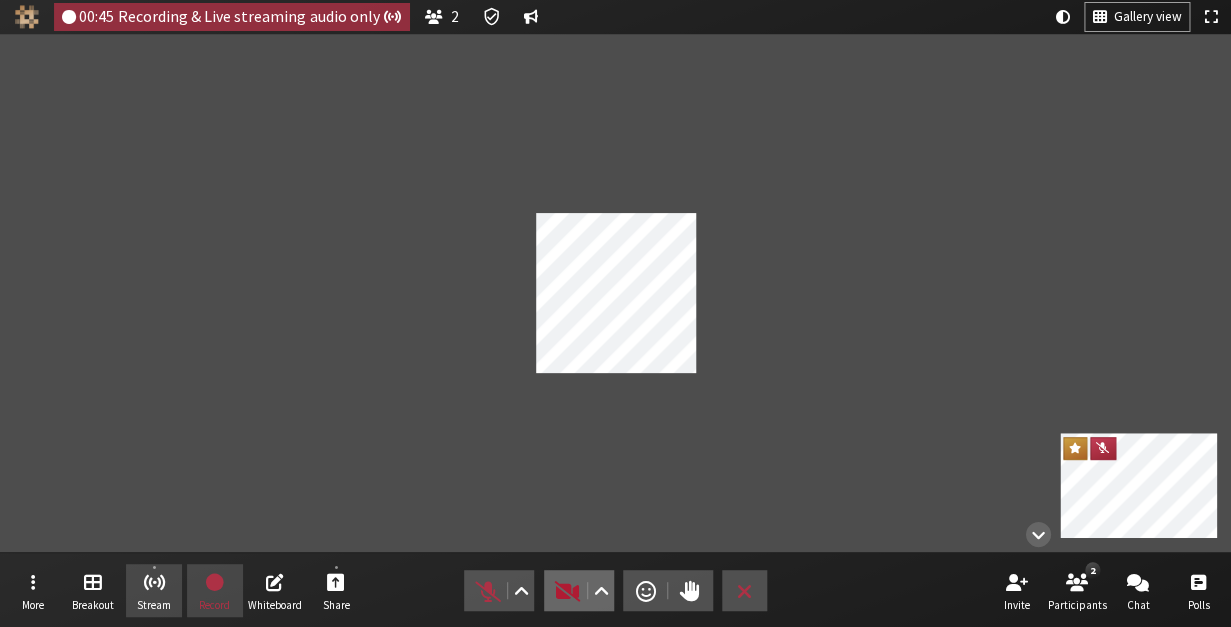 click on "Video" at bounding box center (579, 590) 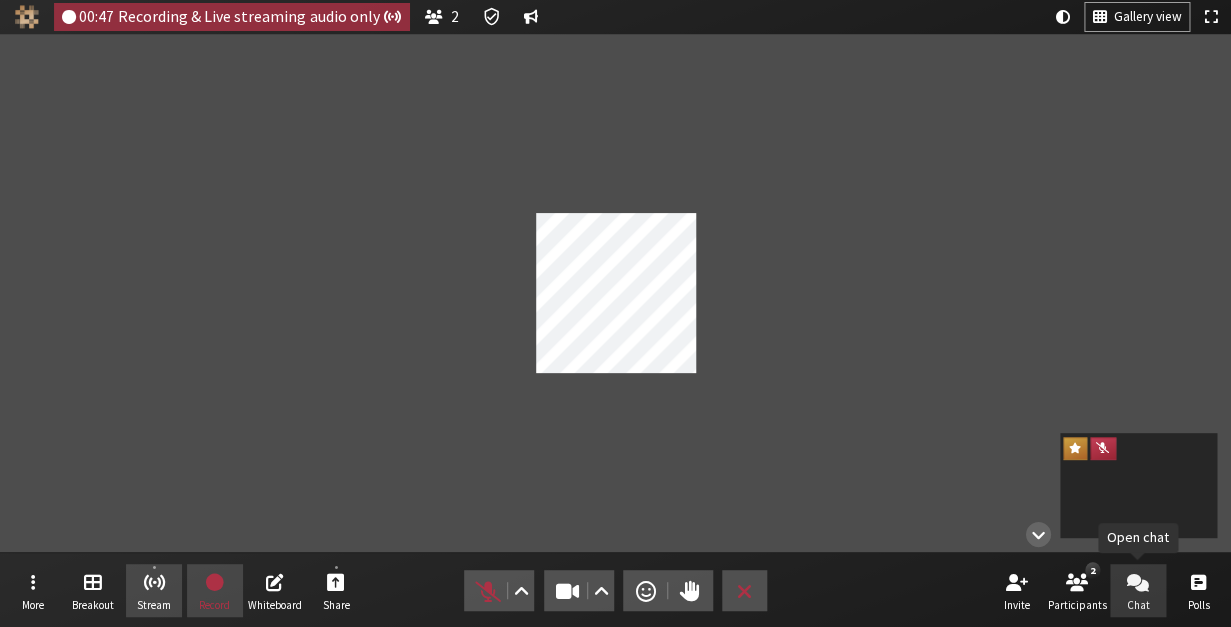 click on "Chat" at bounding box center (1138, 591) 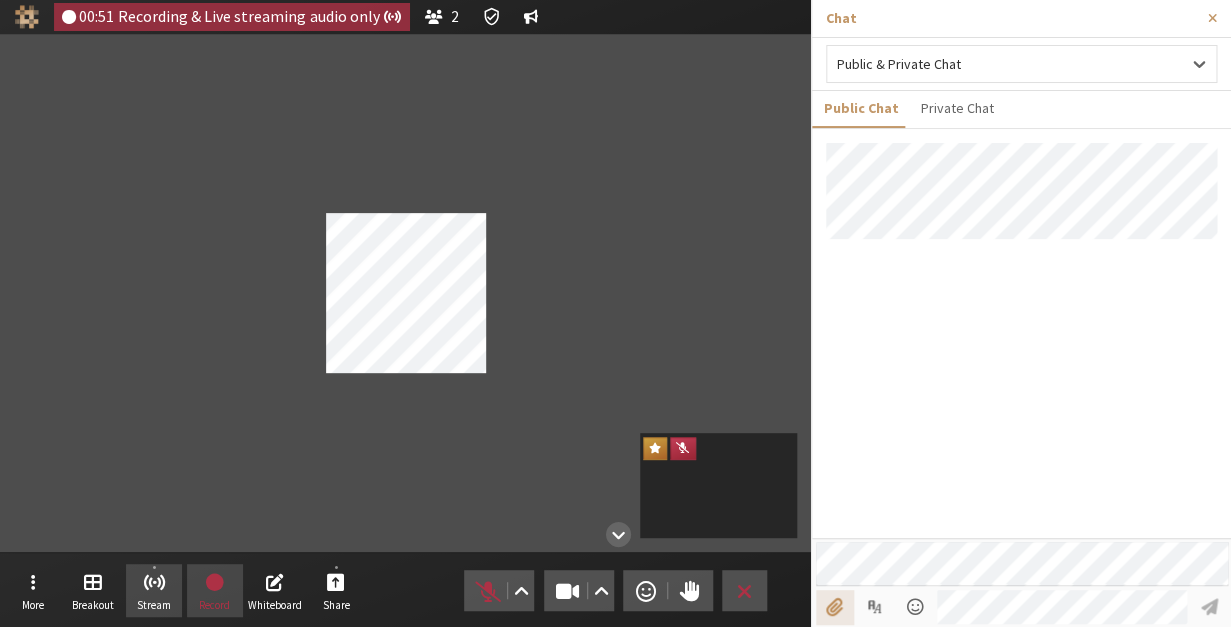click at bounding box center [834, 607] 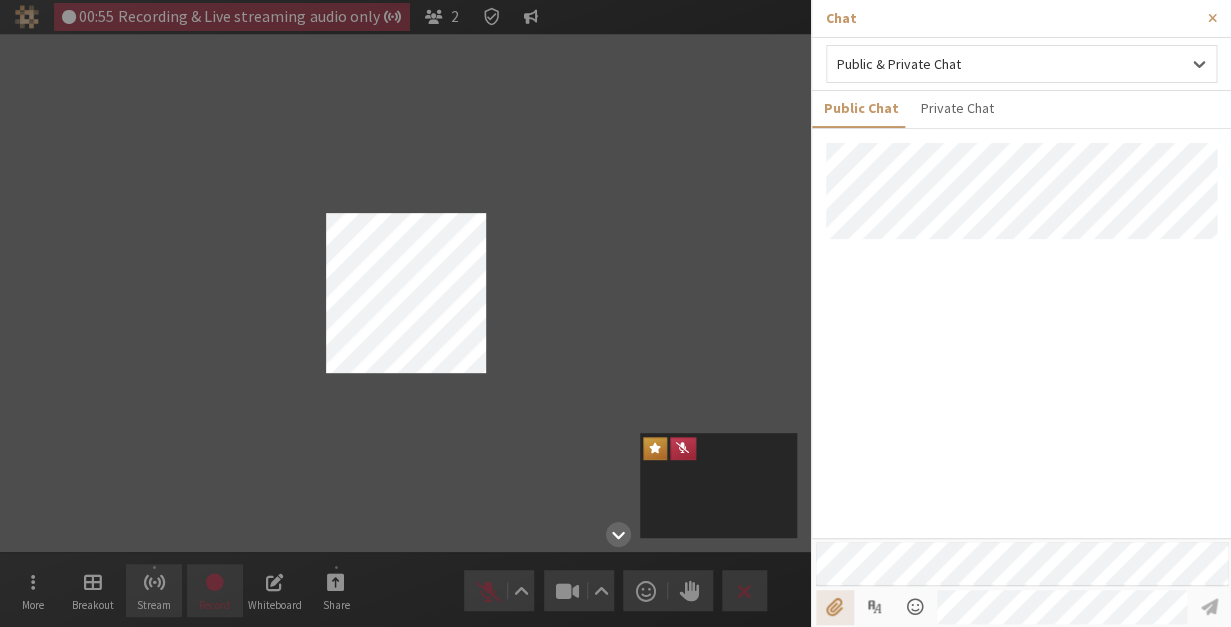 type on "C:\fakepath\Screenshot 2025-07-09 at 4.57.25 PM.png" 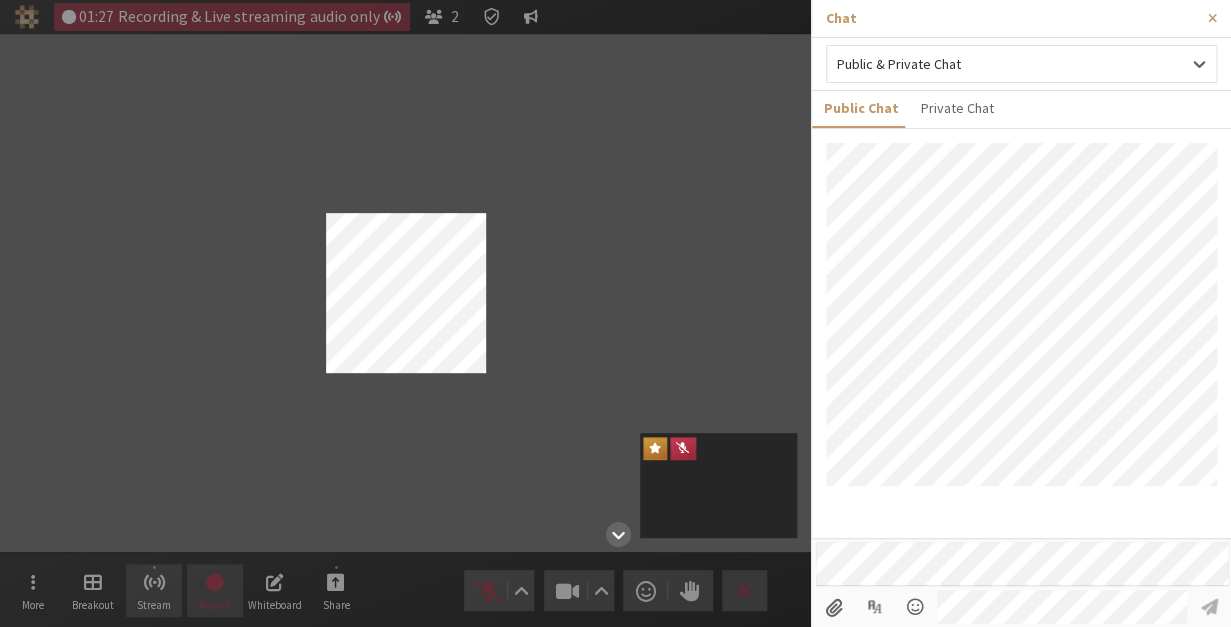 scroll, scrollTop: 0, scrollLeft: 0, axis: both 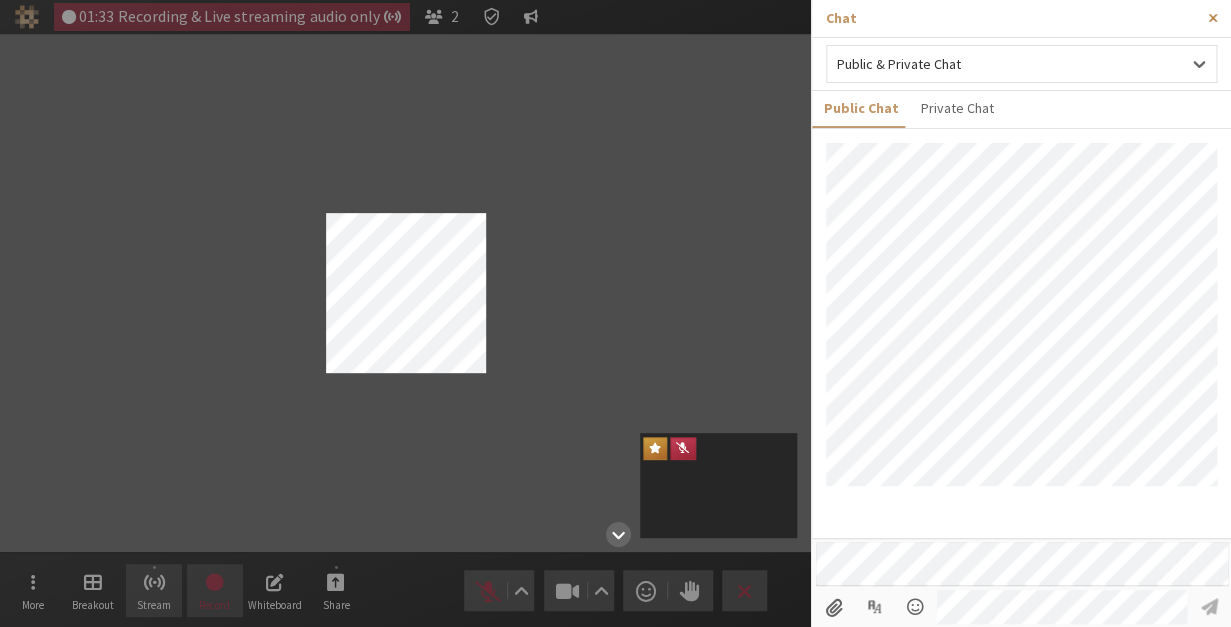 click at bounding box center (1212, 18) 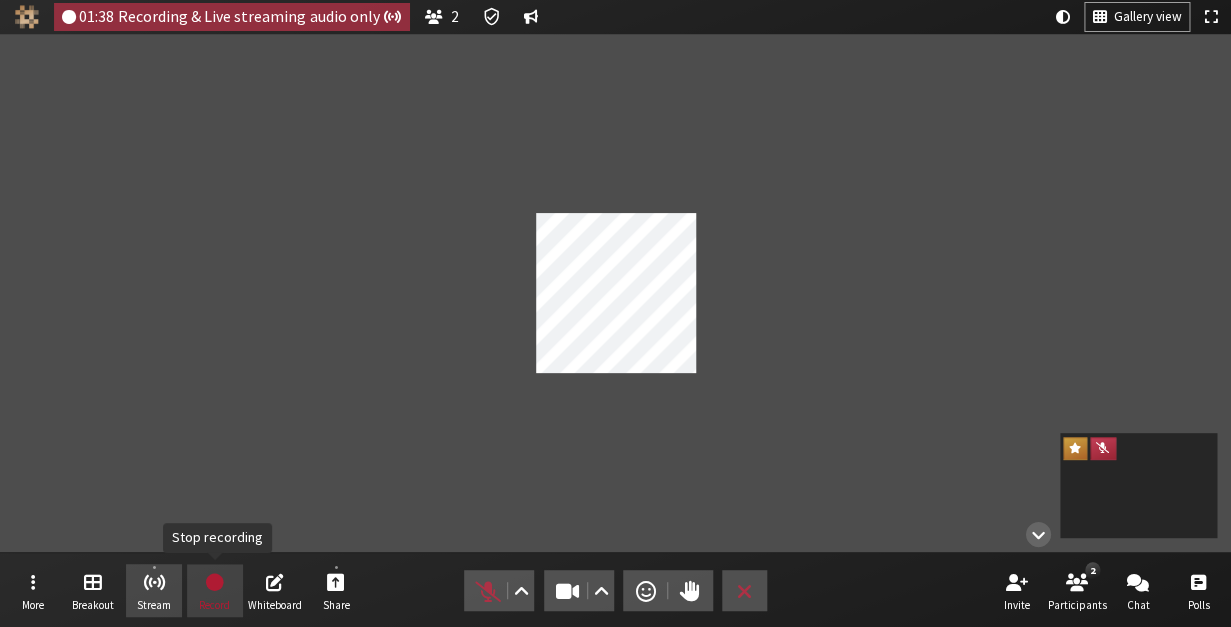 click at bounding box center [215, 582] 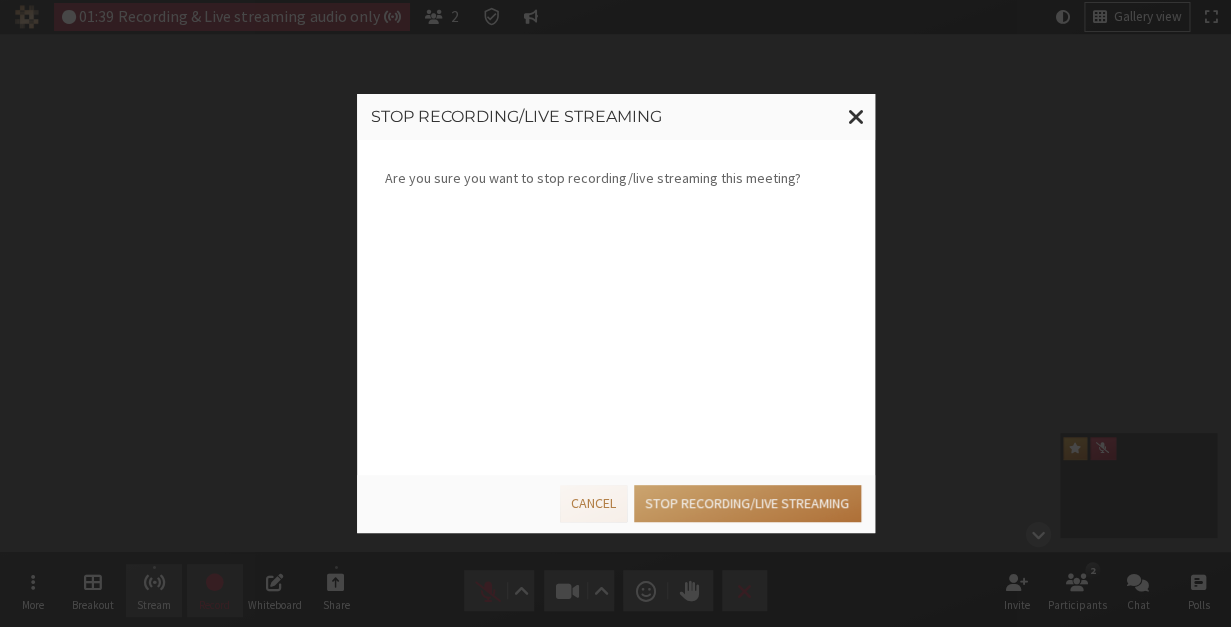 click on "Stop recording/live streaming" at bounding box center [747, 503] 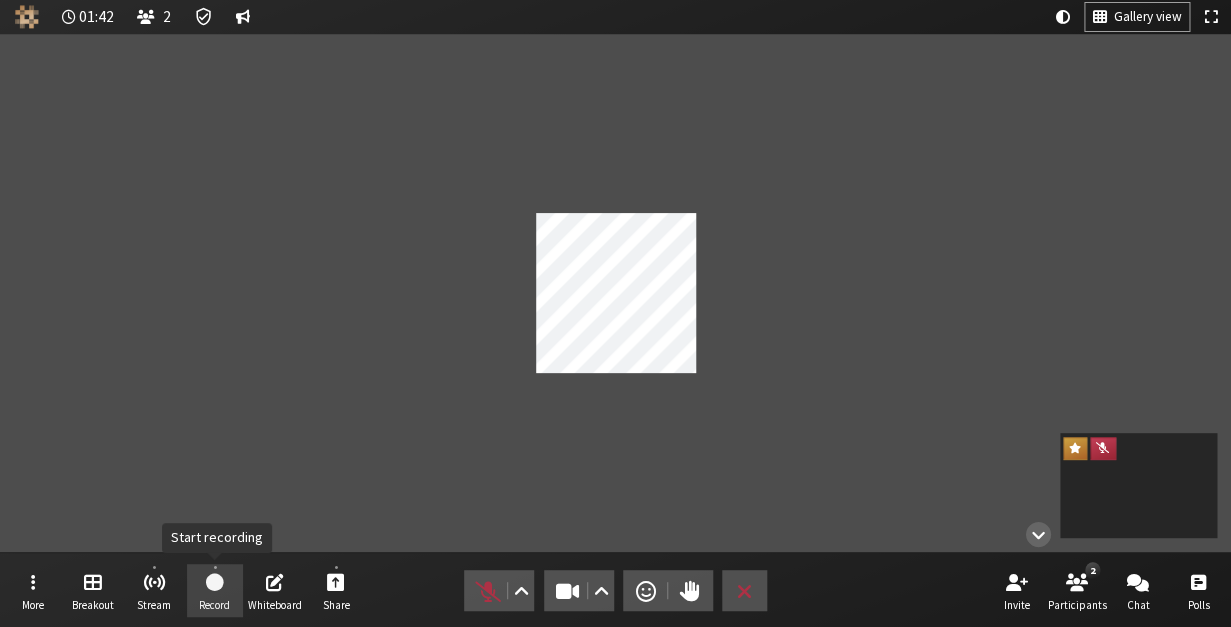 click on "Record" at bounding box center (215, 591) 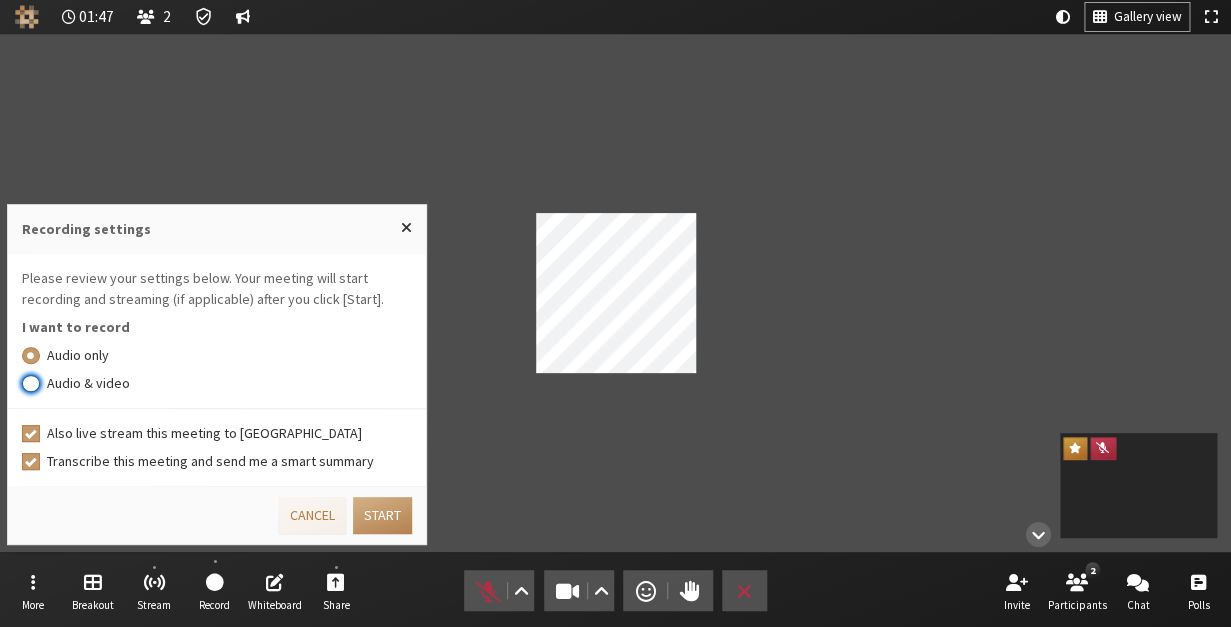 click on "Audio & video" at bounding box center (31, 383) 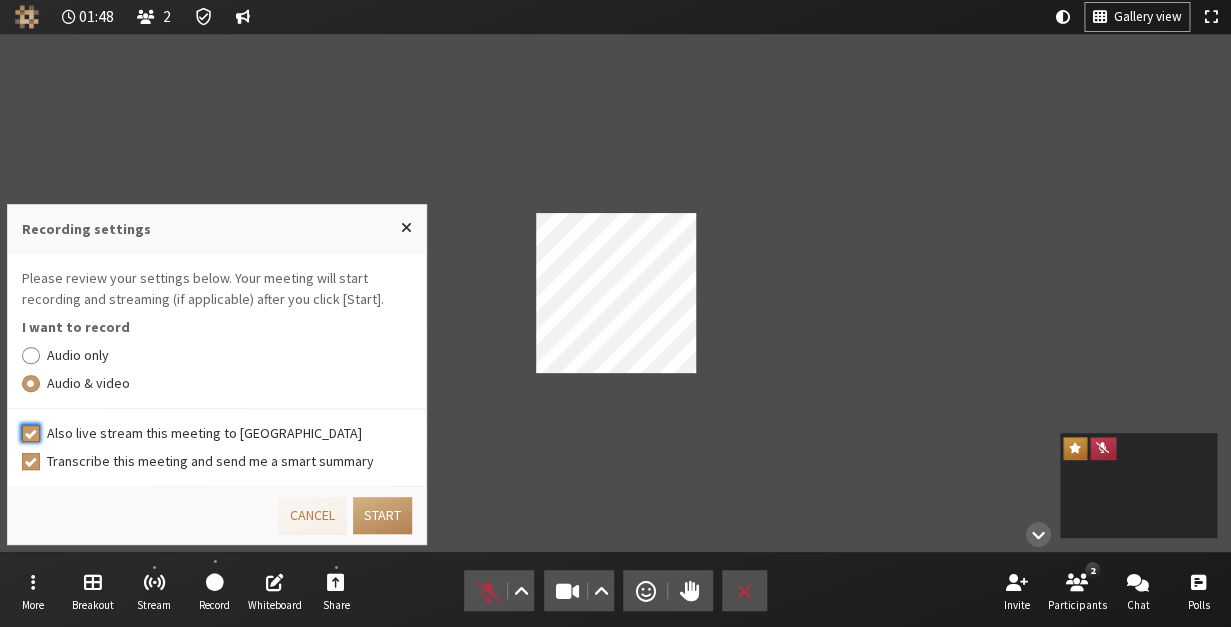 click on "Also live stream this meeting to Callbridge" at bounding box center [31, 433] 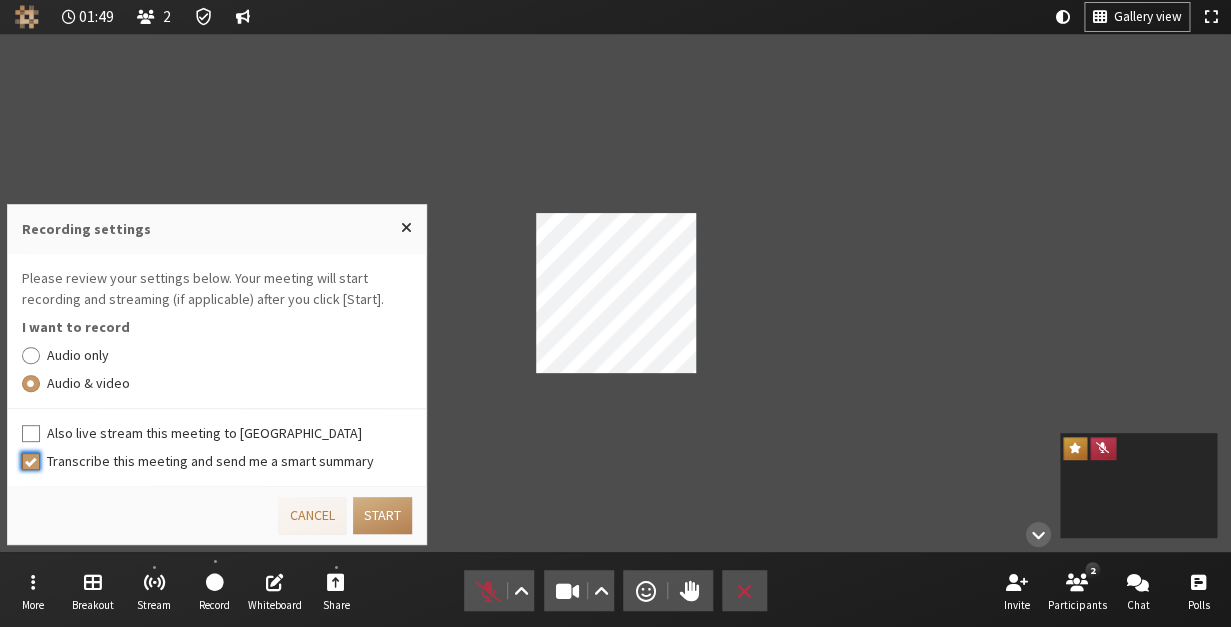 click on "Transcribe this meeting and send me a smart summary" at bounding box center (31, 461) 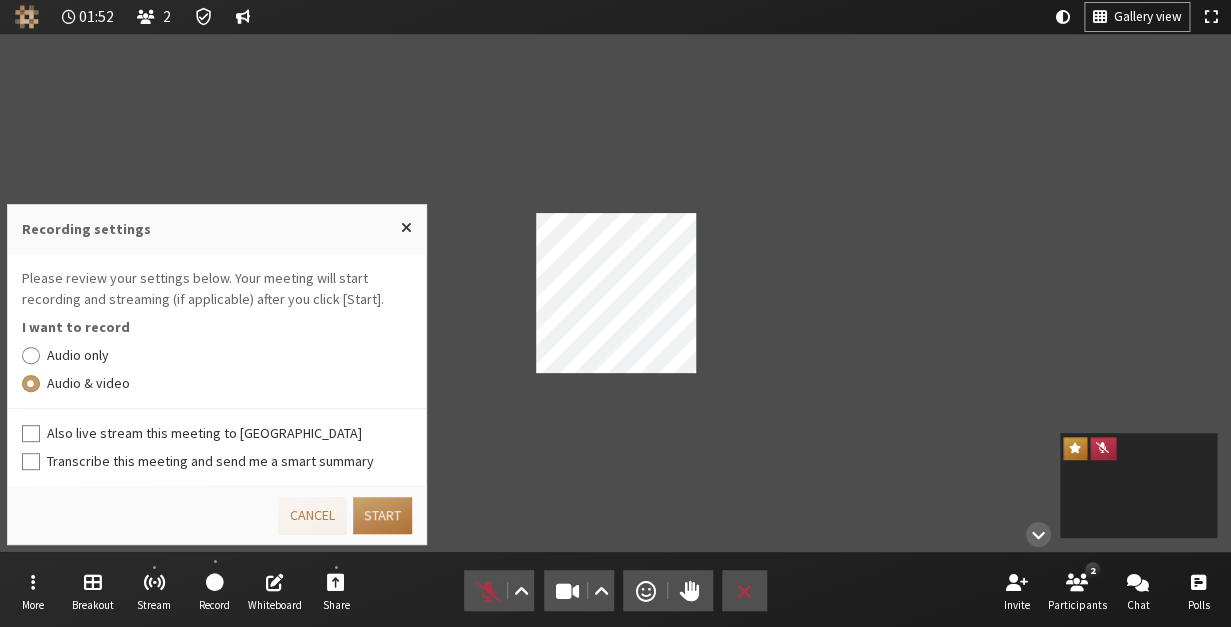 click on "Start" at bounding box center (382, 515) 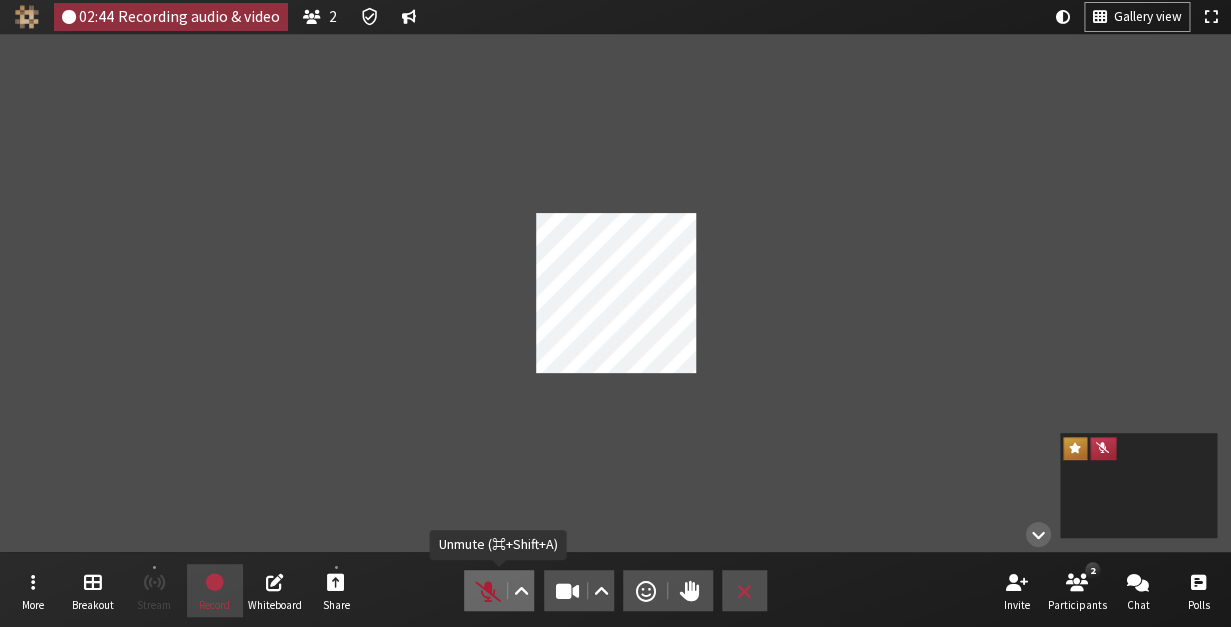 click at bounding box center [488, 591] 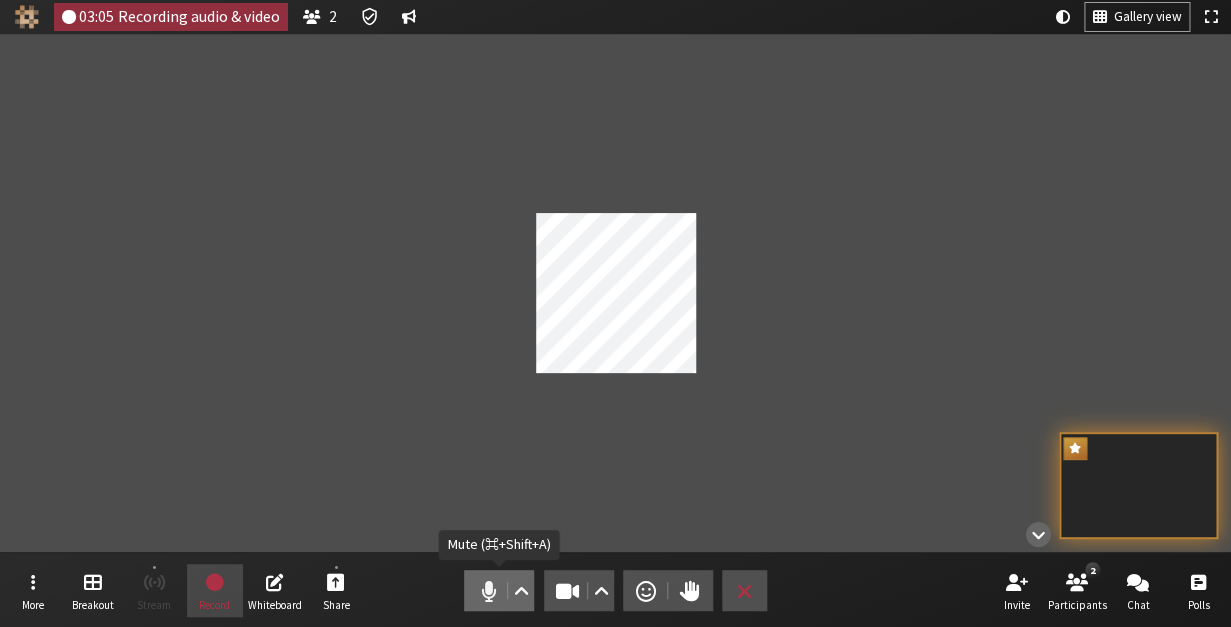click at bounding box center [488, 591] 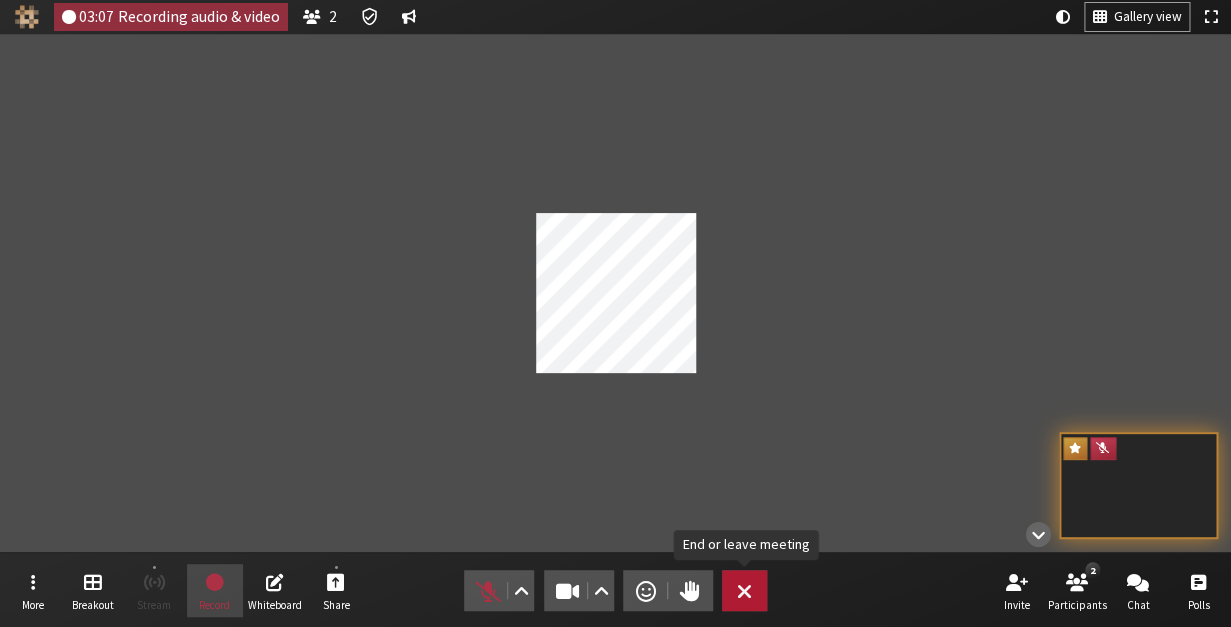 click on "Leave" at bounding box center [744, 590] 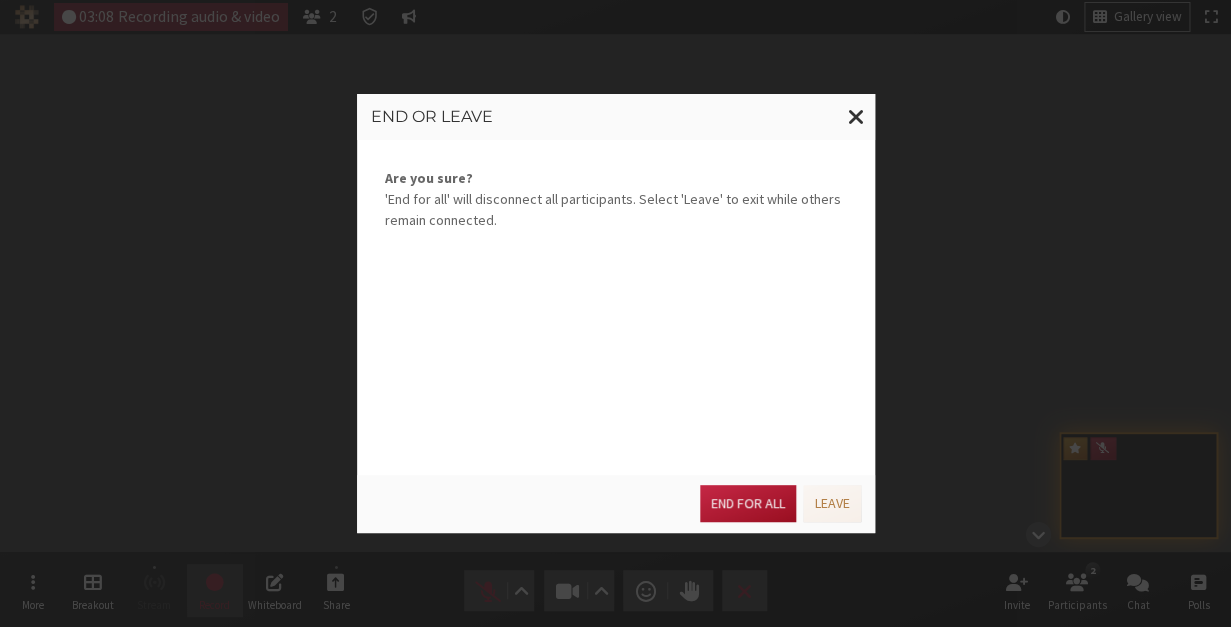 click on "End for all" at bounding box center [748, 503] 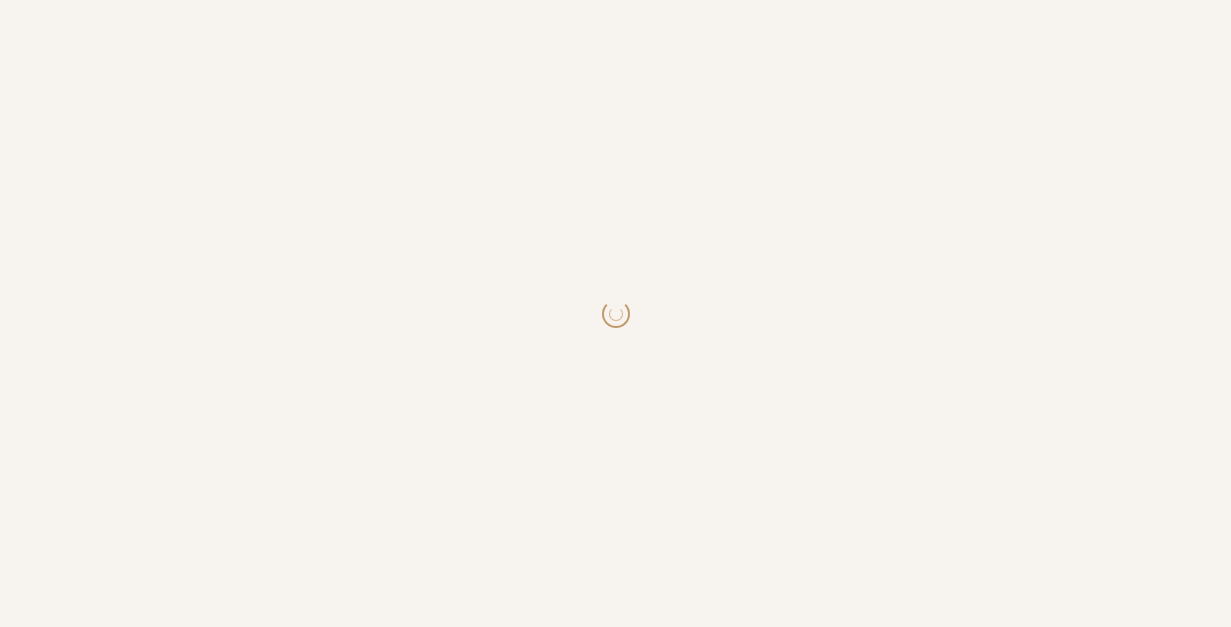 scroll, scrollTop: 0, scrollLeft: 0, axis: both 